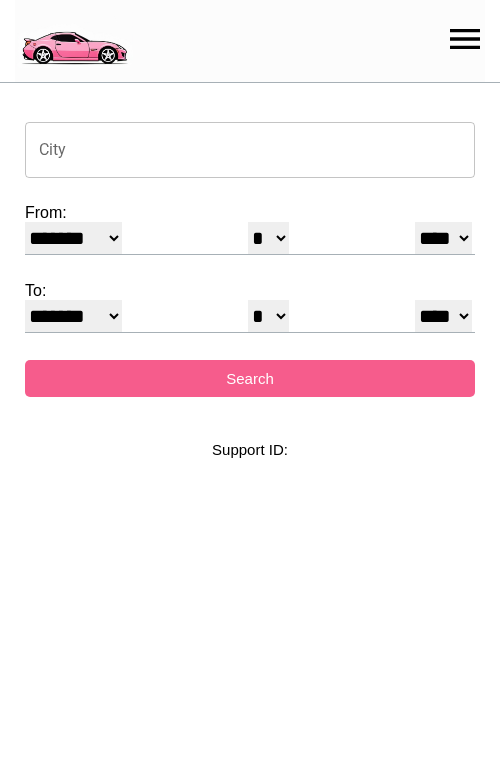 select on "*" 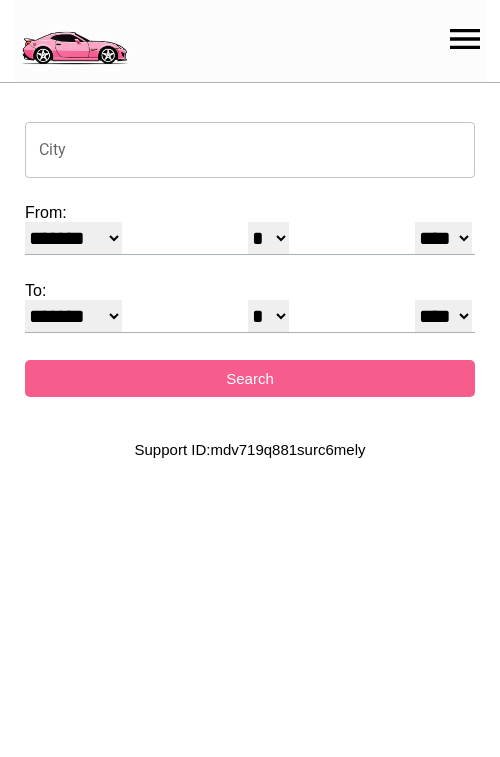 scroll, scrollTop: 0, scrollLeft: 0, axis: both 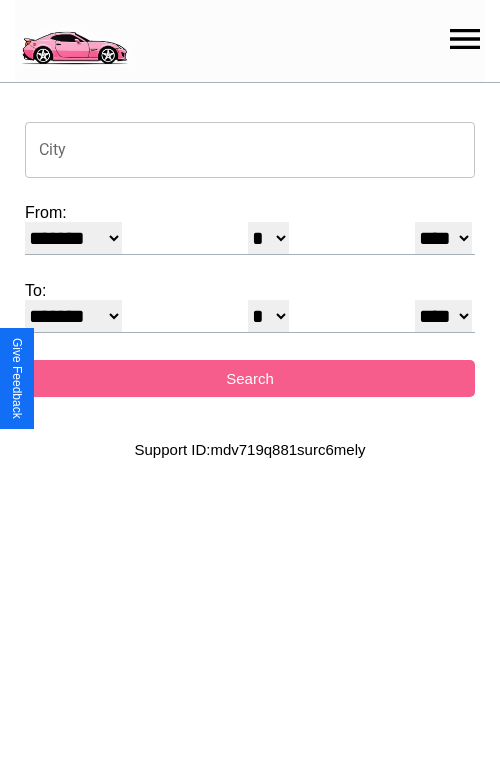 click 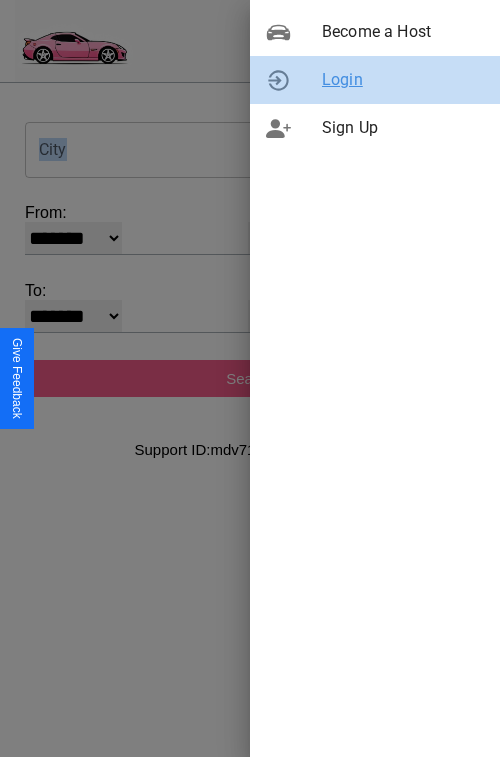 click on "Login" at bounding box center [403, 80] 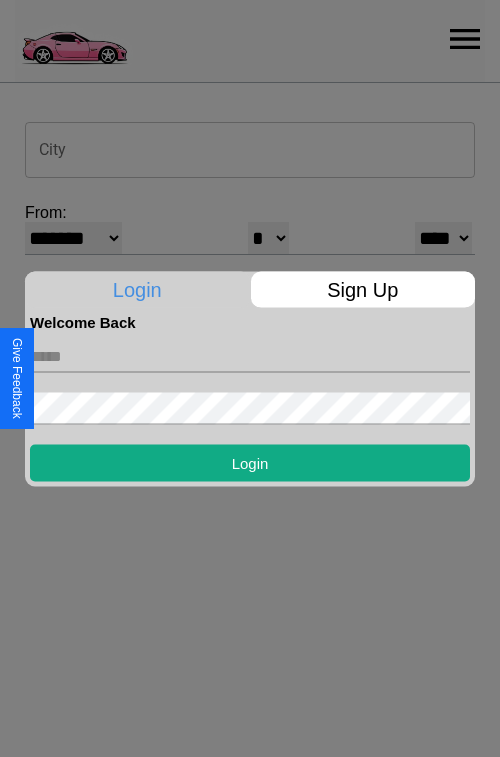 click at bounding box center [250, 356] 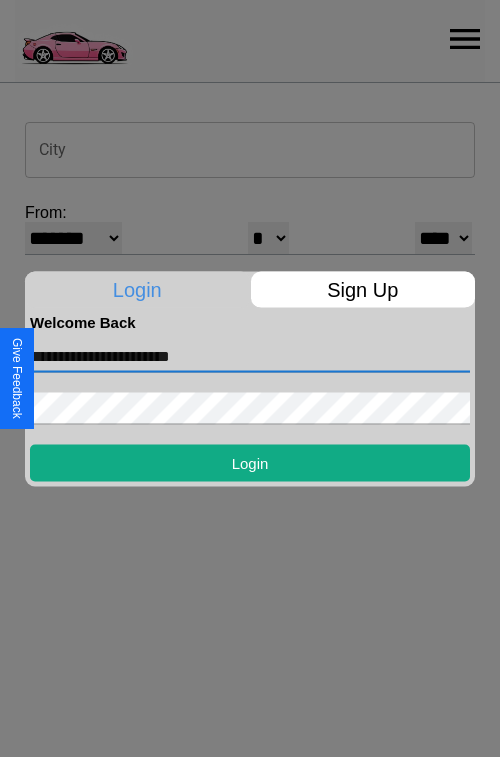 type on "**********" 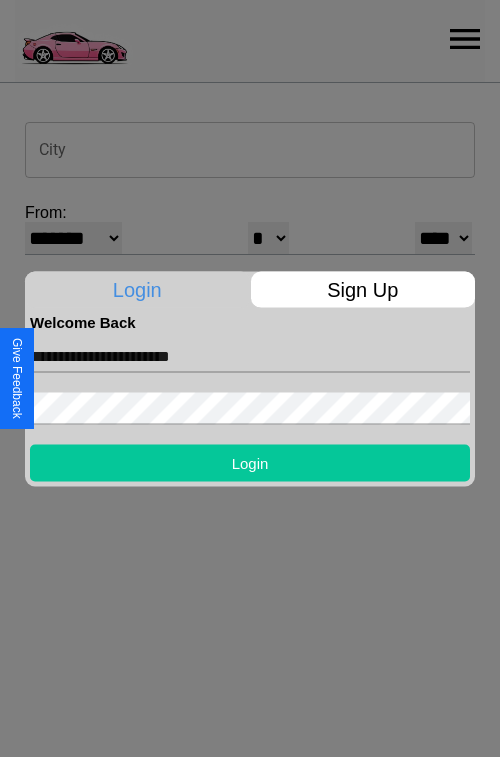 click on "Login" at bounding box center [250, 462] 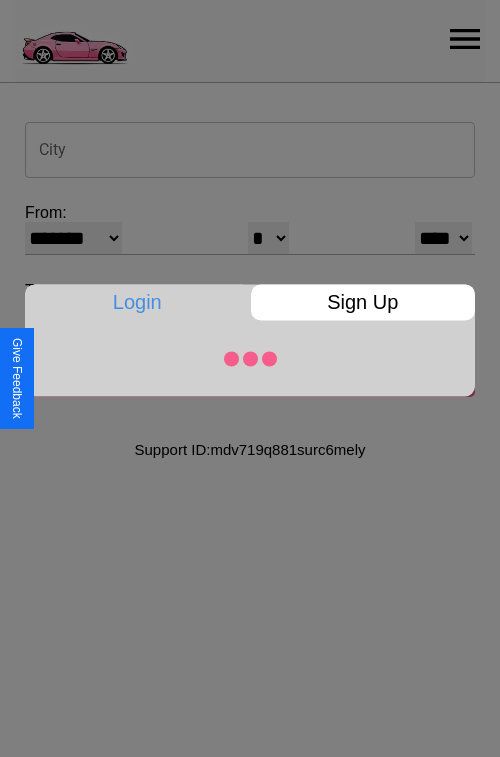 select on "*" 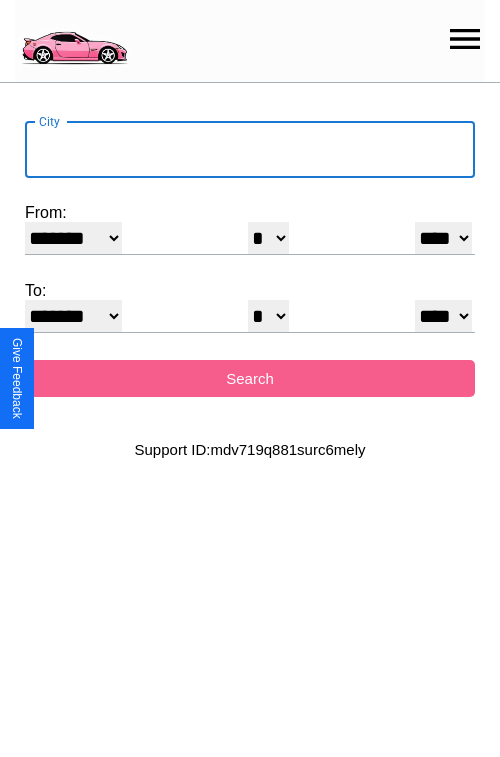 click on "City" at bounding box center [250, 150] 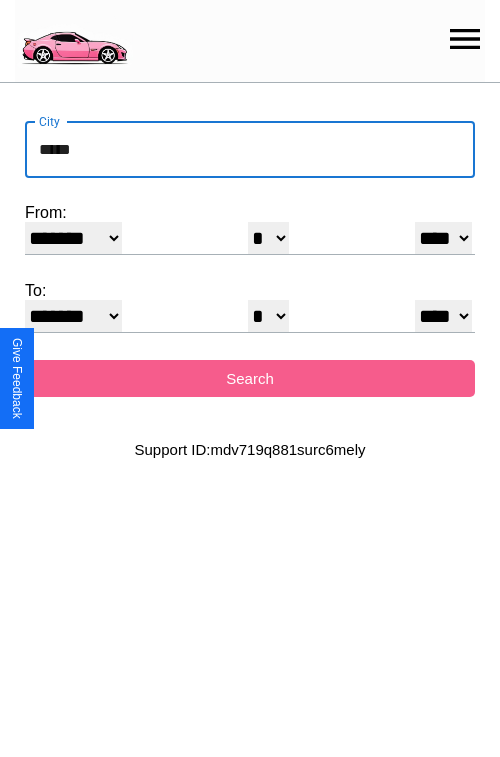 type on "*****" 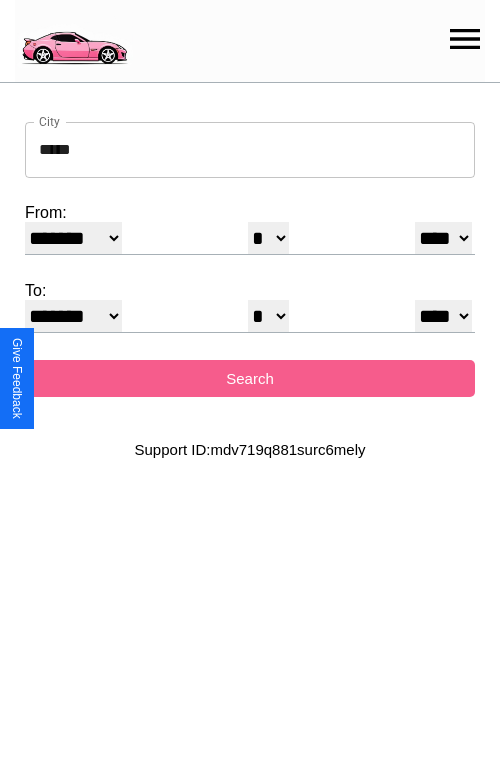 click on "* * * * * * * * * ** ** ** ** ** ** ** ** ** ** ** ** ** ** ** ** ** ** ** ** ** **" at bounding box center [268, 238] 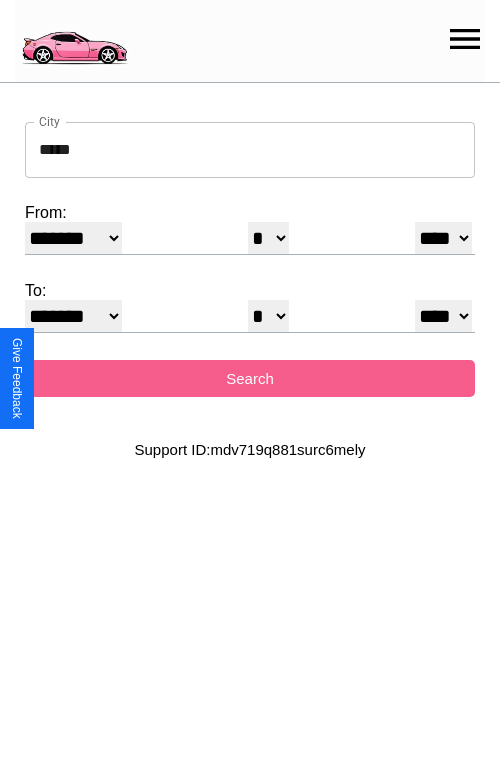 select on "**" 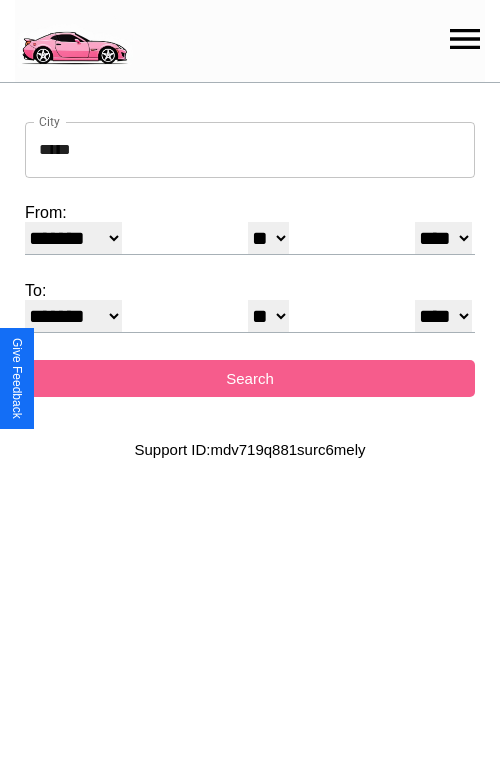 click on "* * * * * * * * * ** ** ** ** ** ** ** ** ** ** ** ** ** ** ** ** ** ** ** ** ** **" at bounding box center (268, 316) 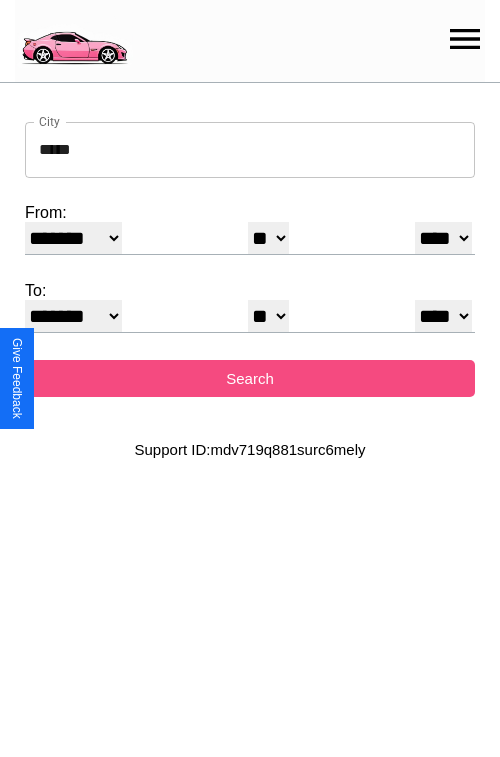 click on "Search" at bounding box center (250, 378) 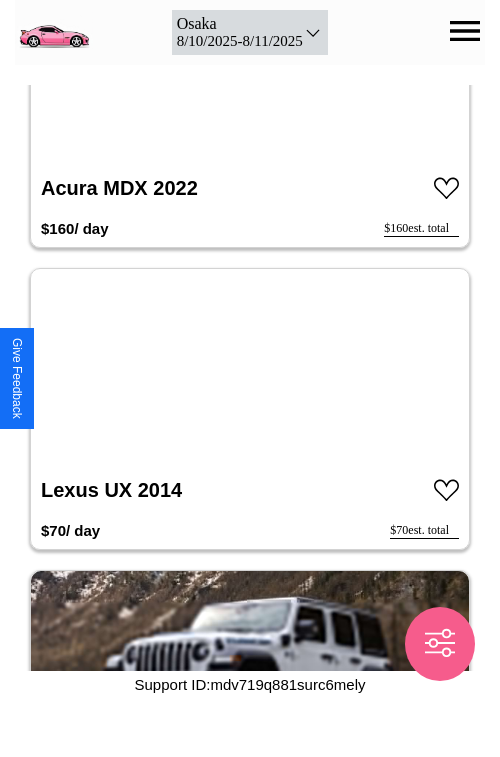 scroll, scrollTop: 5012, scrollLeft: 0, axis: vertical 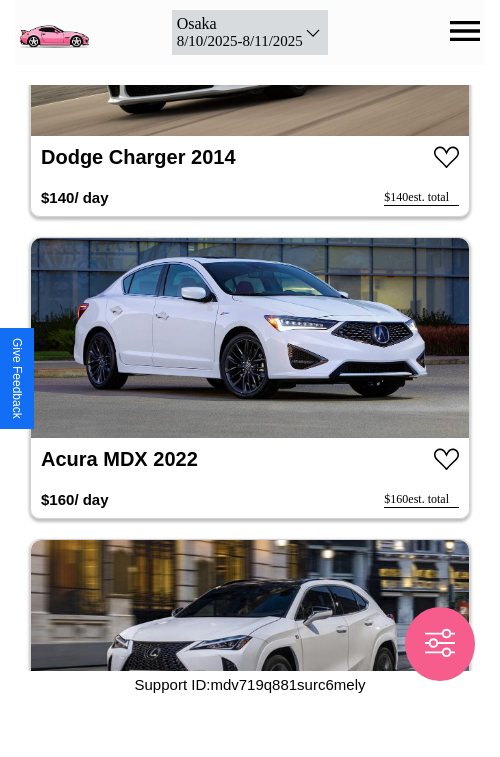 click at bounding box center [250, 338] 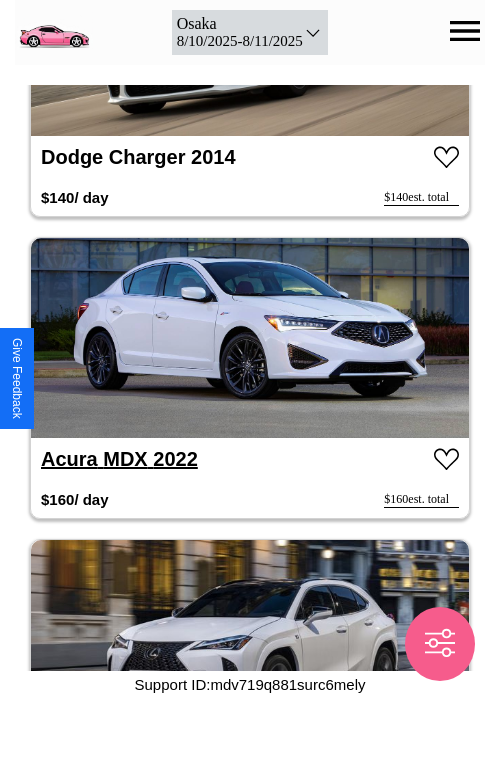 click on "Acura   MDX   2022" at bounding box center [119, 459] 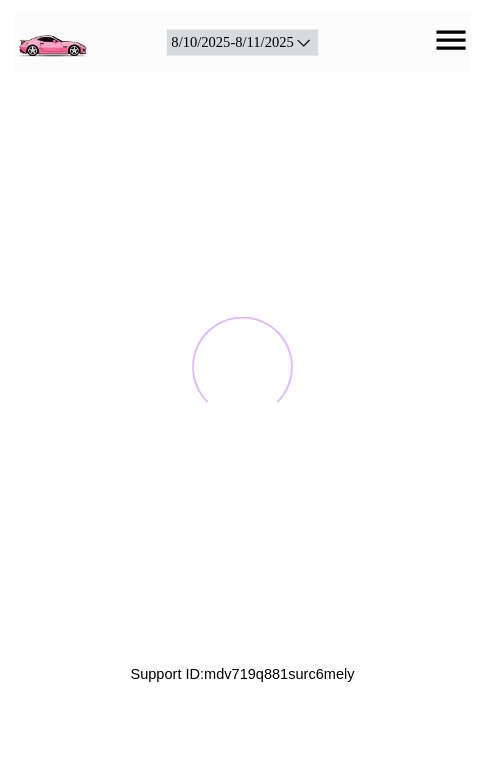 scroll, scrollTop: 0, scrollLeft: 0, axis: both 